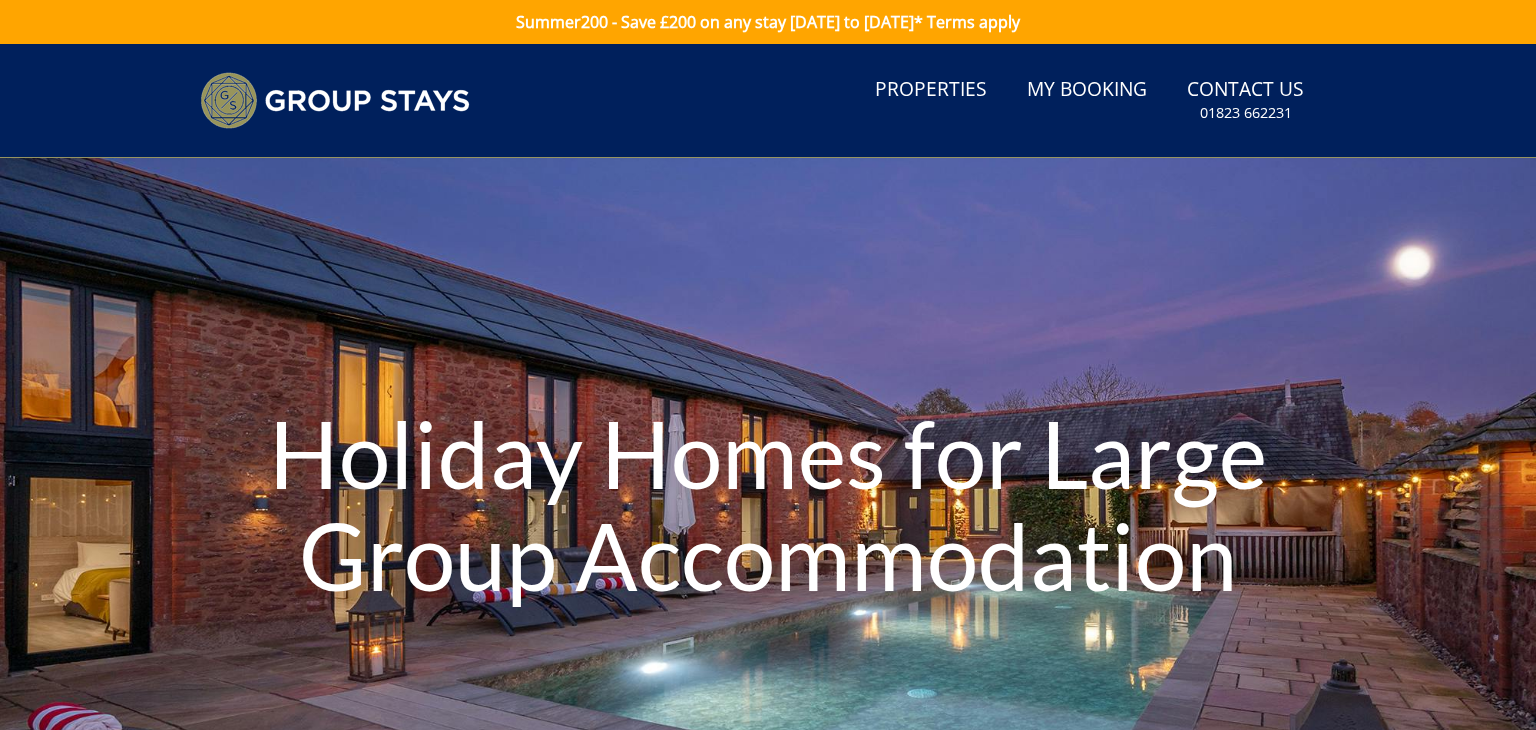 scroll, scrollTop: 0, scrollLeft: 0, axis: both 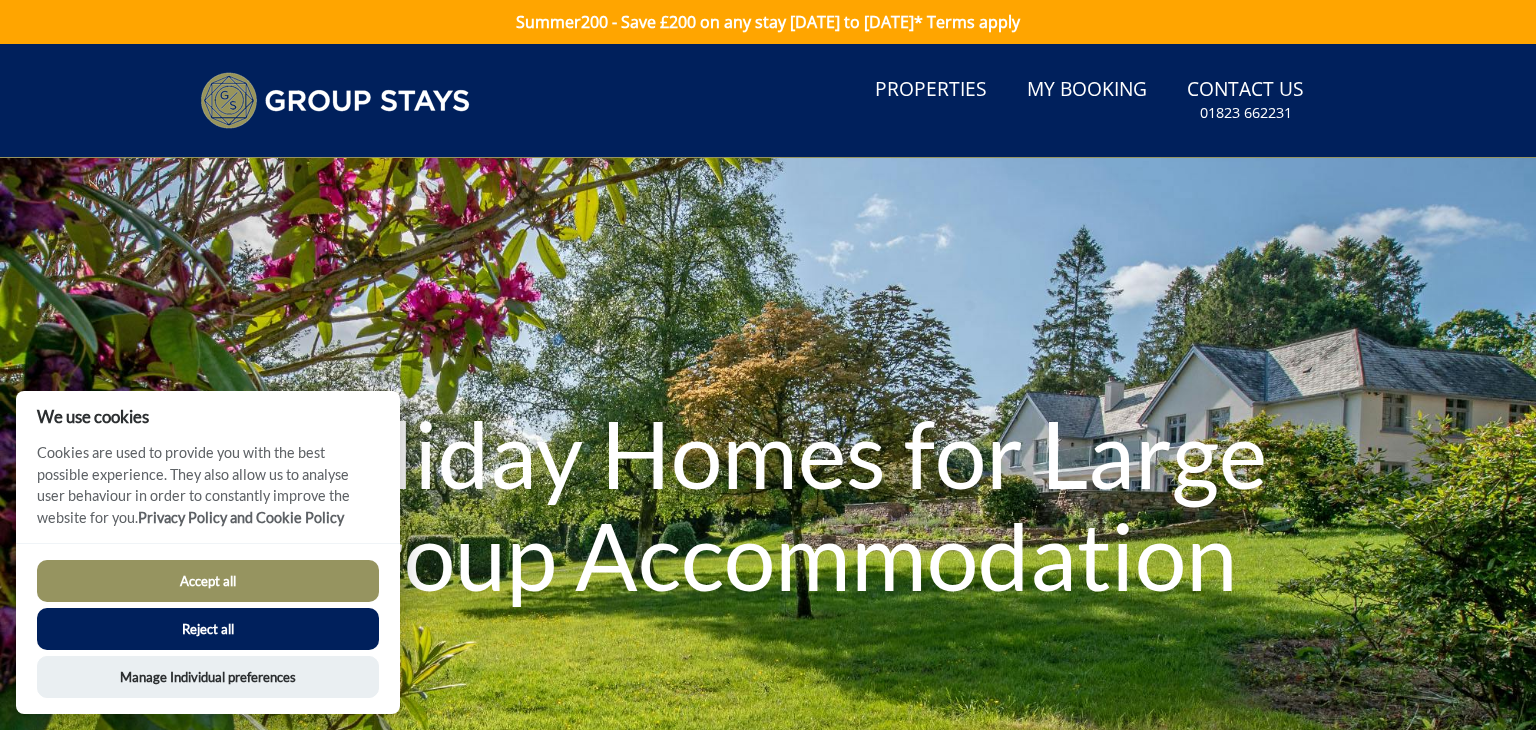 click on "Accept all" at bounding box center [208, 581] 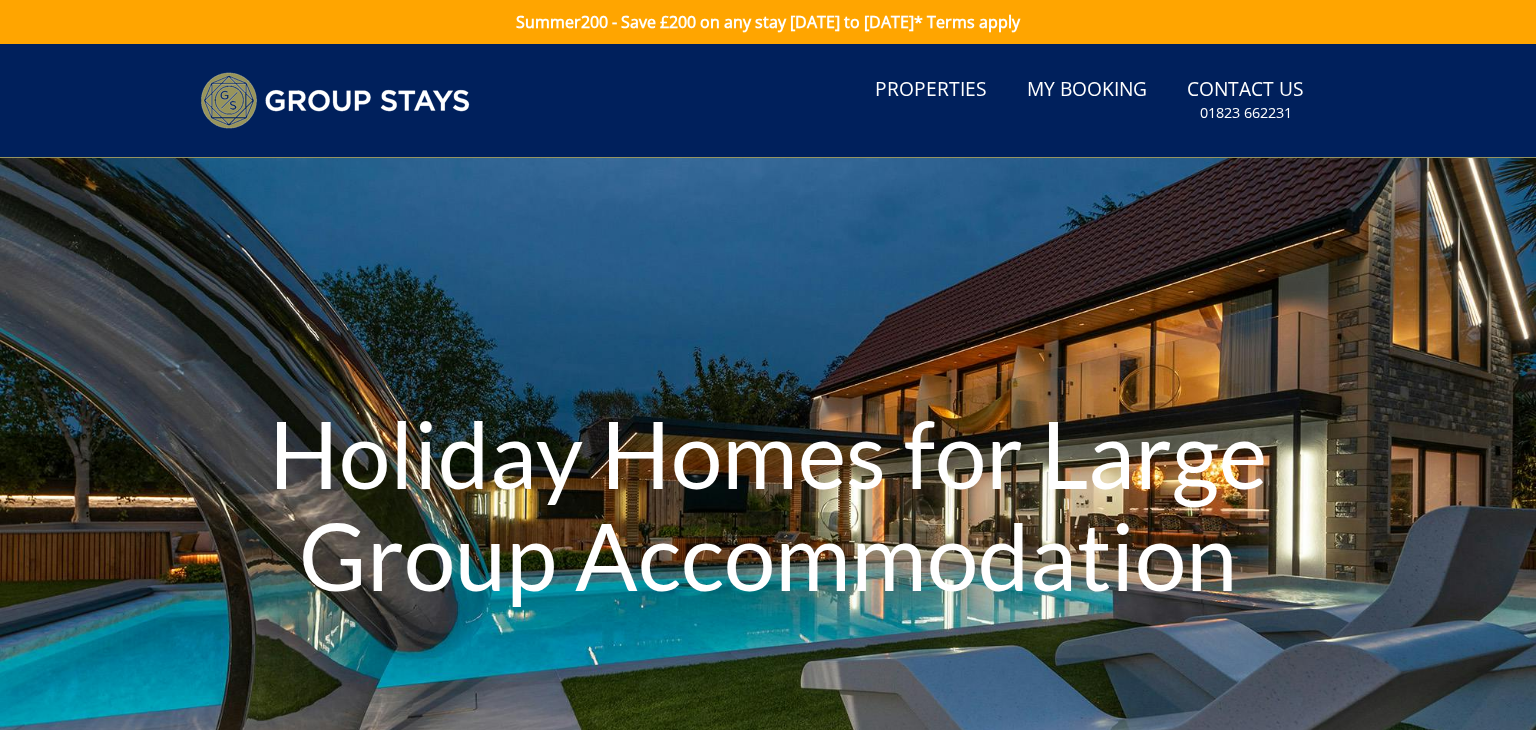 scroll, scrollTop: 0, scrollLeft: 0, axis: both 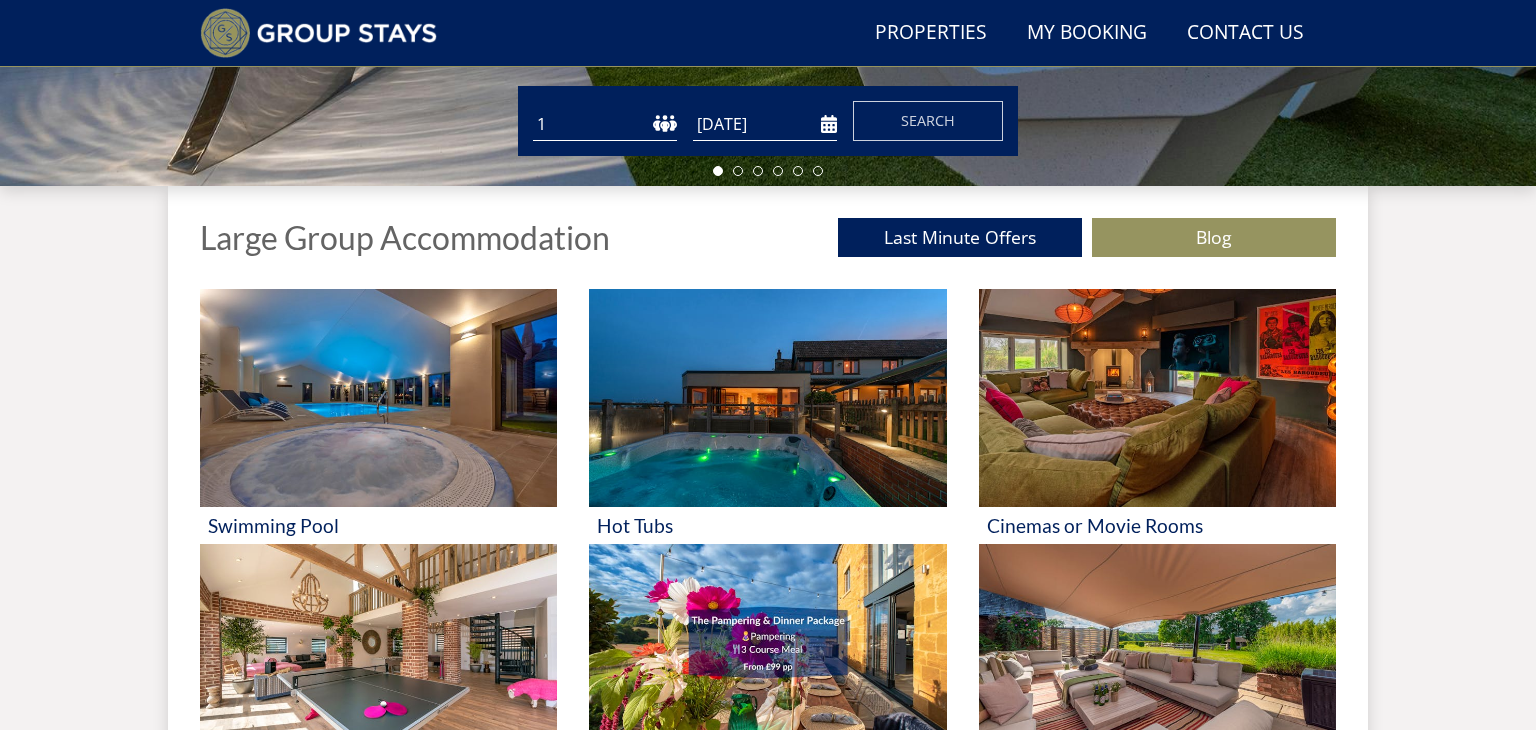 click on "1
2
3
4
5
6
7
8
9
10
11
12
13
14
15
16
17
18
19
20
21
22
23
24
25
26
27
28
29
30
31
32
33
34
35
36
37
38
39
40
41
42
43
44
45
46
47
48
49
50" at bounding box center [605, 124] 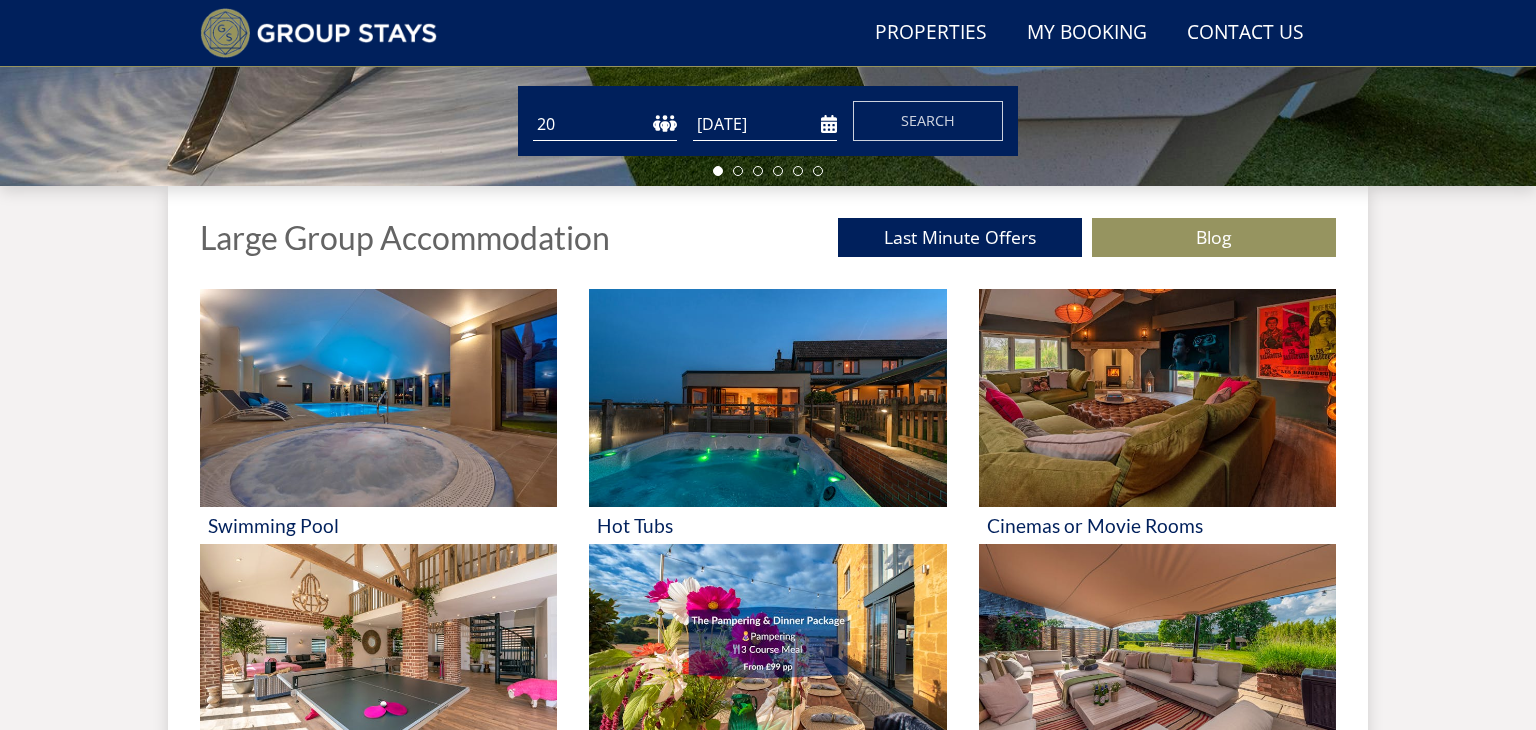 click on "[DATE]" at bounding box center [765, 124] 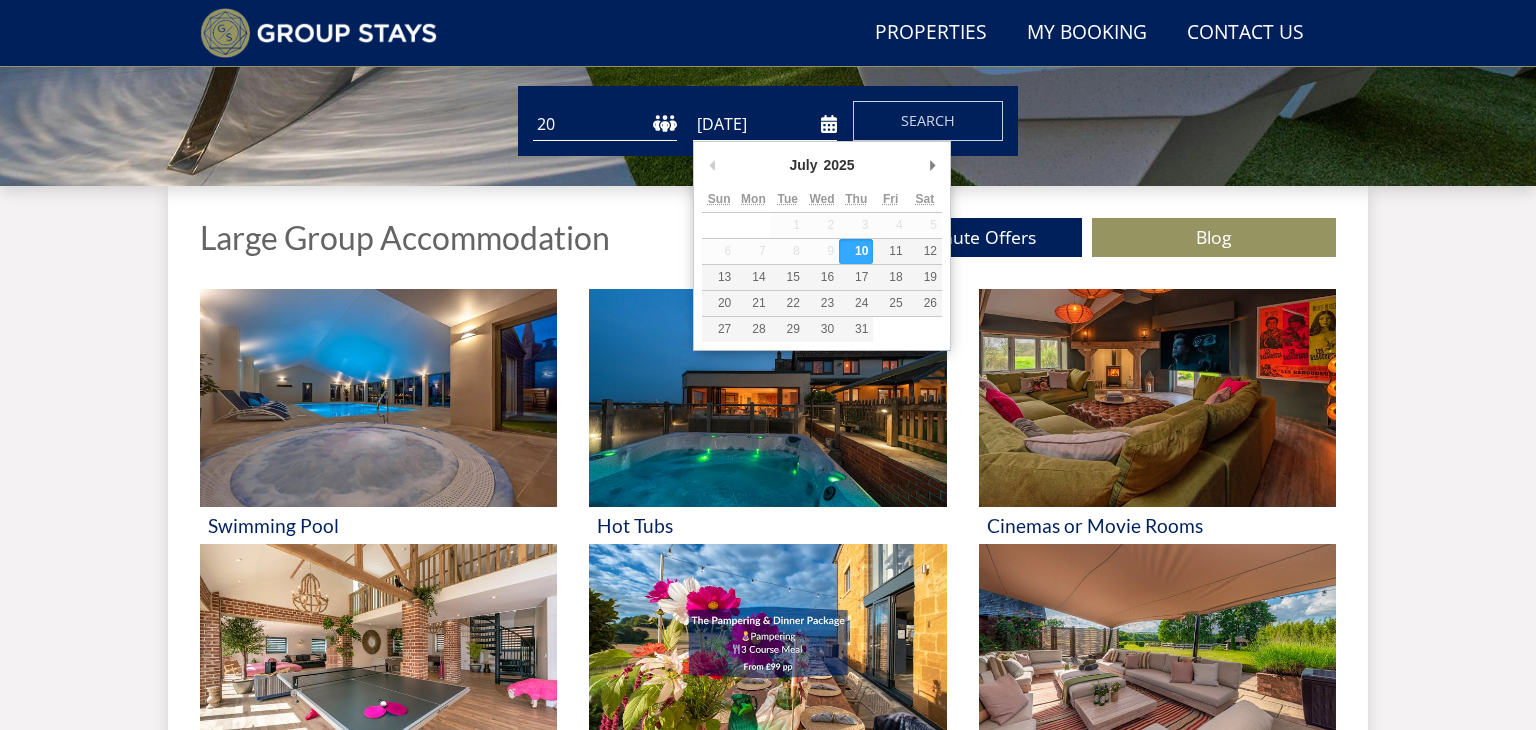 click on "2025 2026 2027 2028 2029 2030 2031 2032 2033 2034 2035" at bounding box center [847, 165] 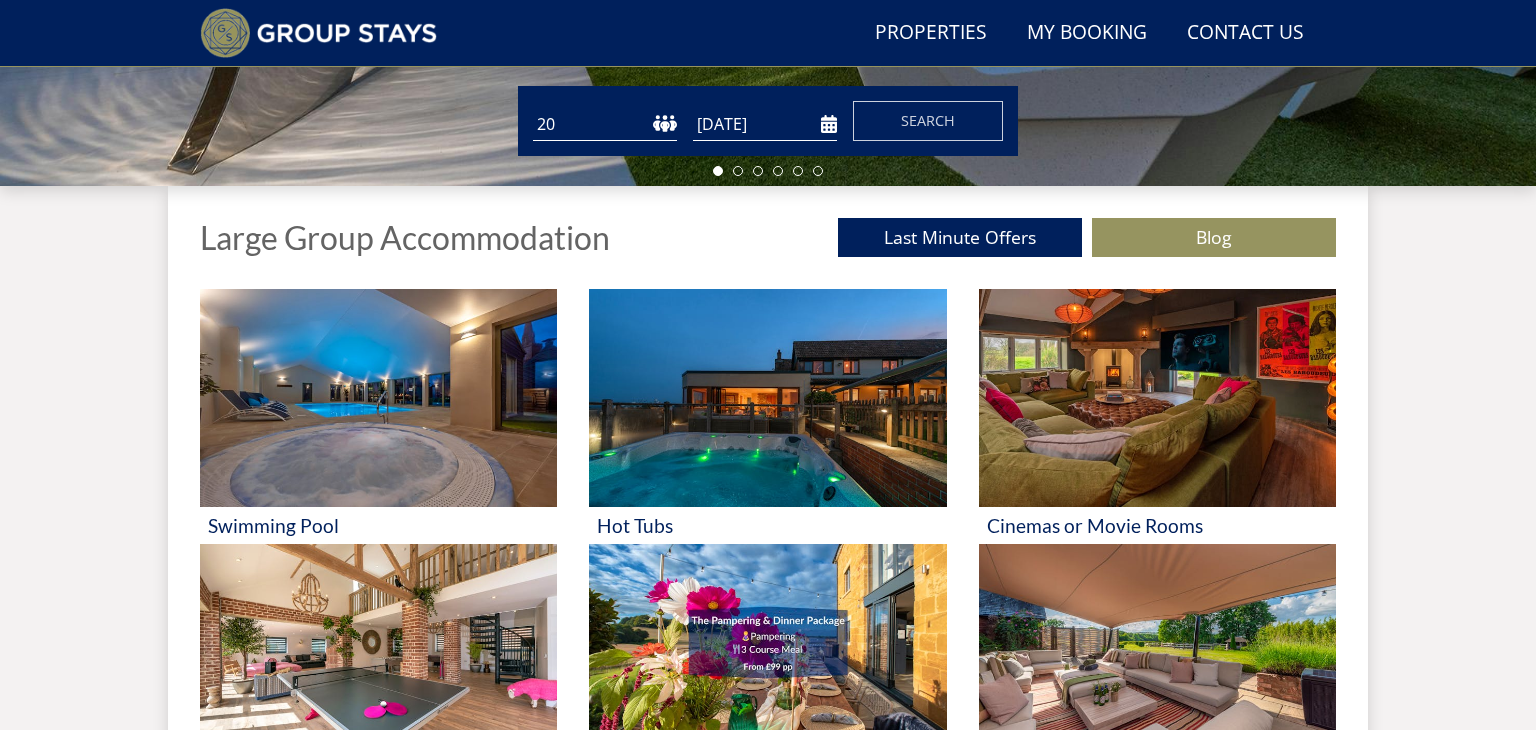 click on "31/05/2027" at bounding box center (765, 124) 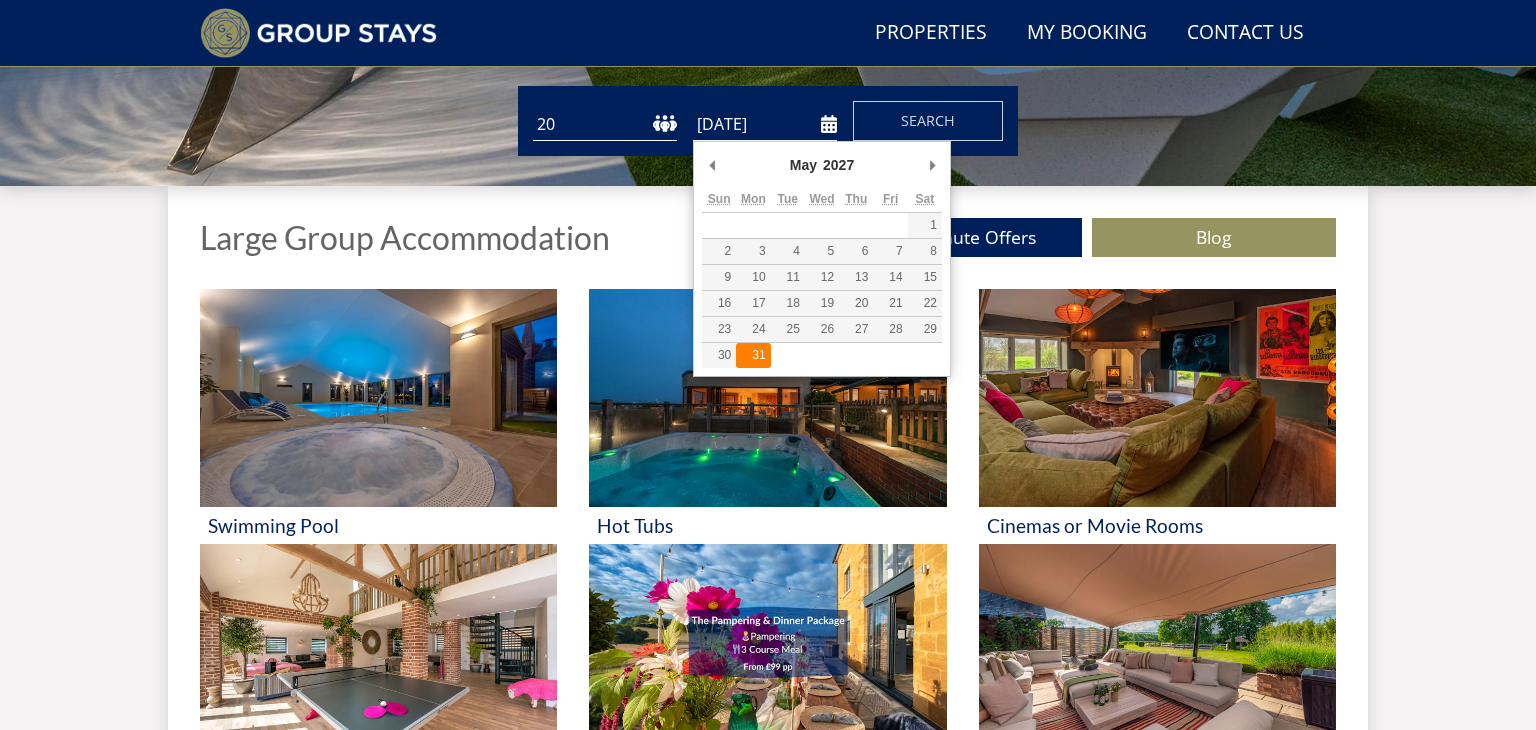 type on "31/05/2027" 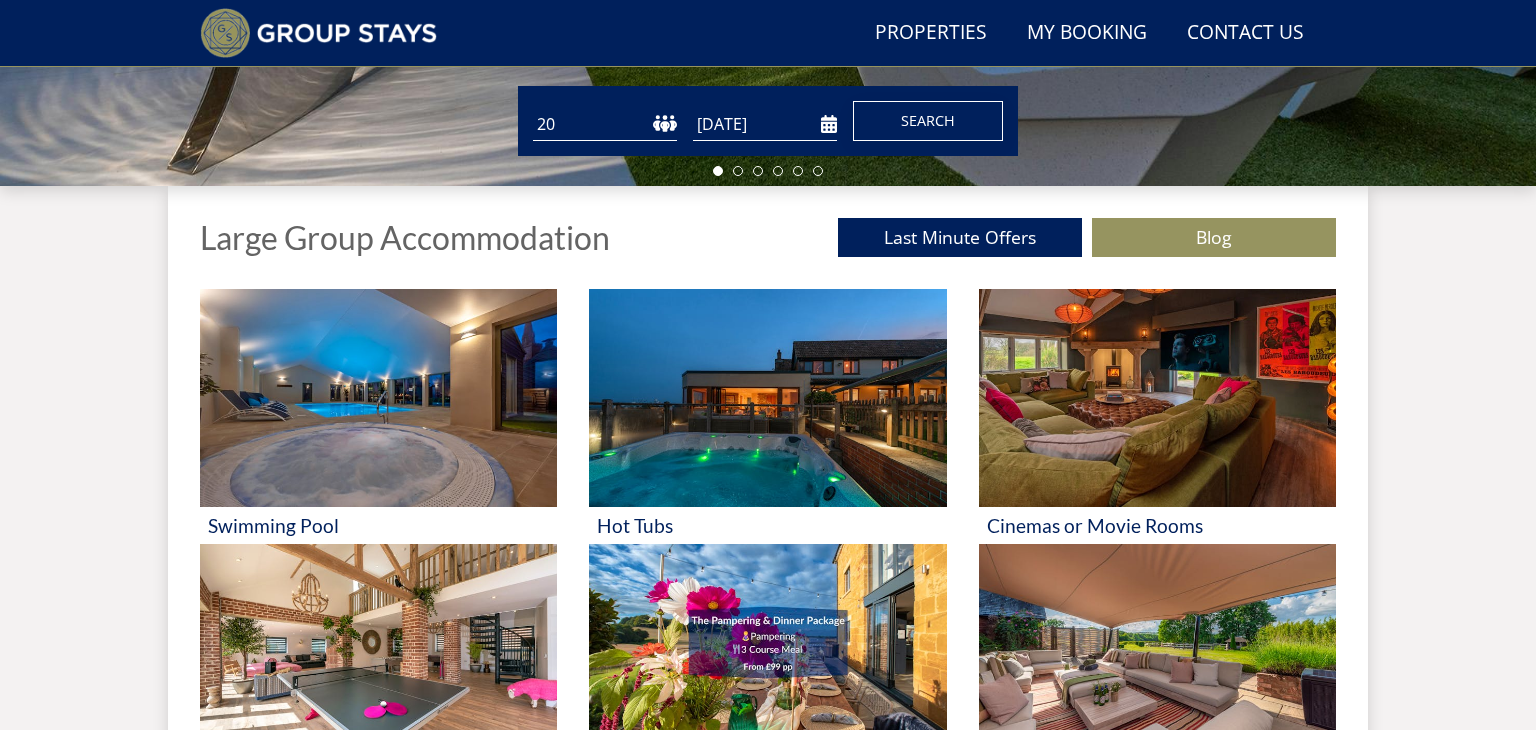 click on "Search" at bounding box center (928, 120) 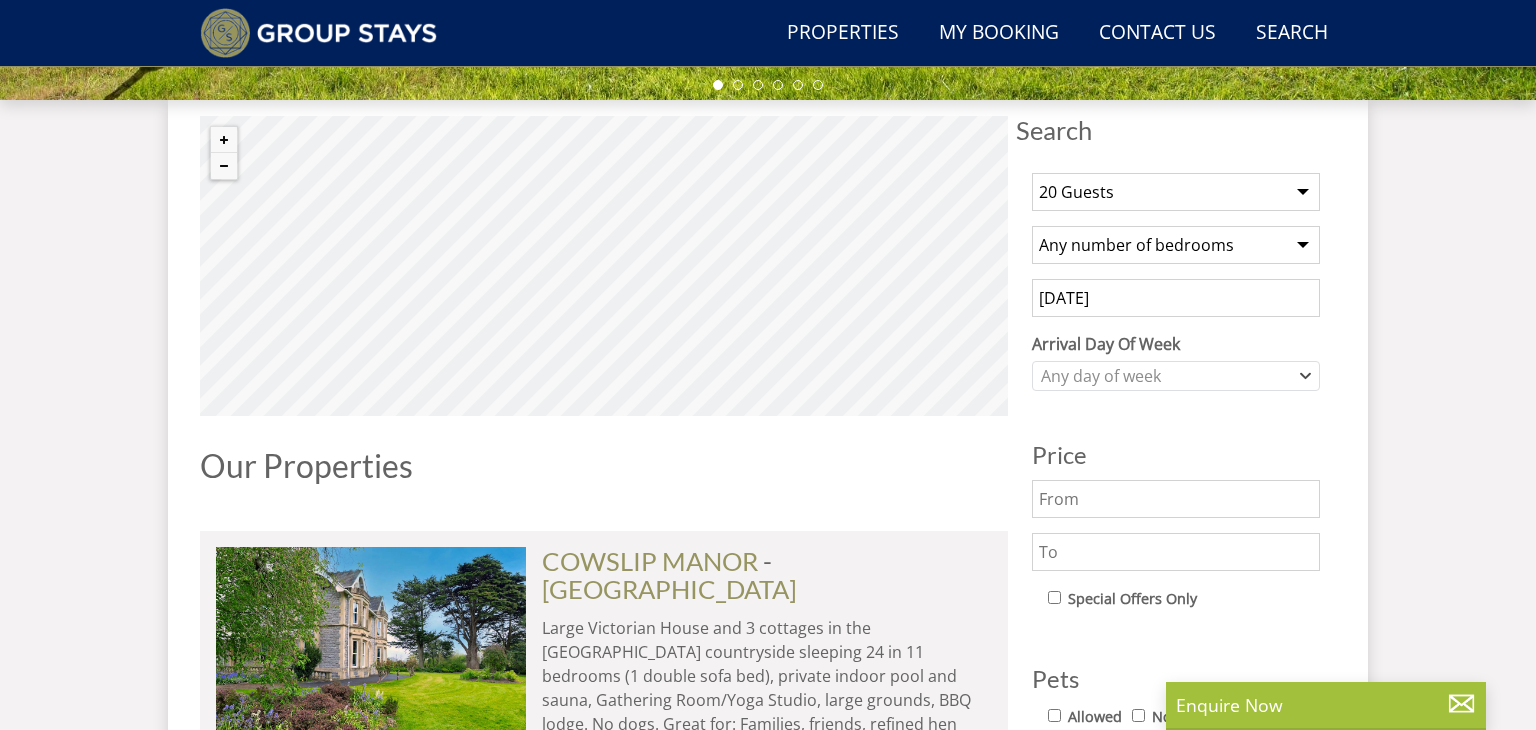 scroll, scrollTop: 715, scrollLeft: 0, axis: vertical 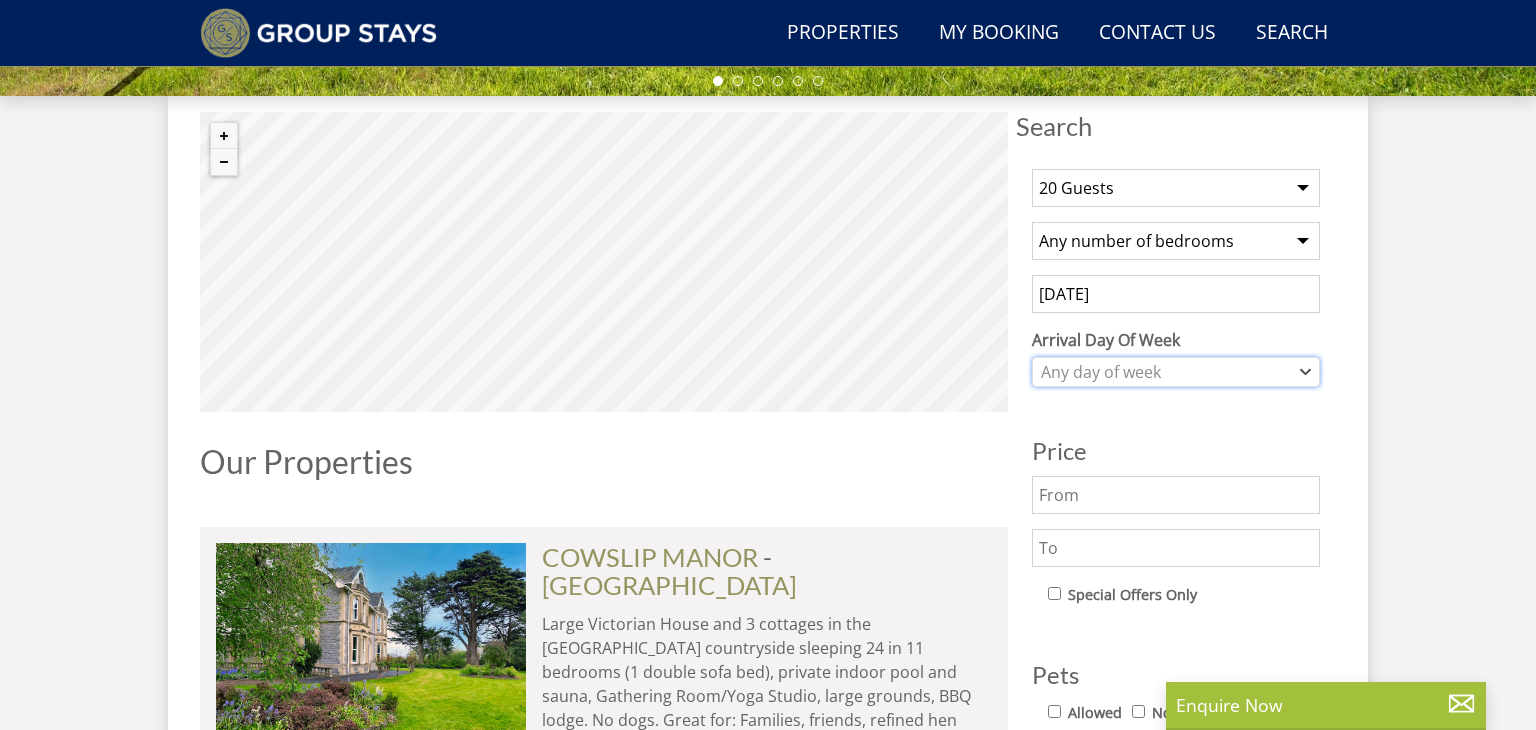 click on "Any day of week" at bounding box center (1165, 372) 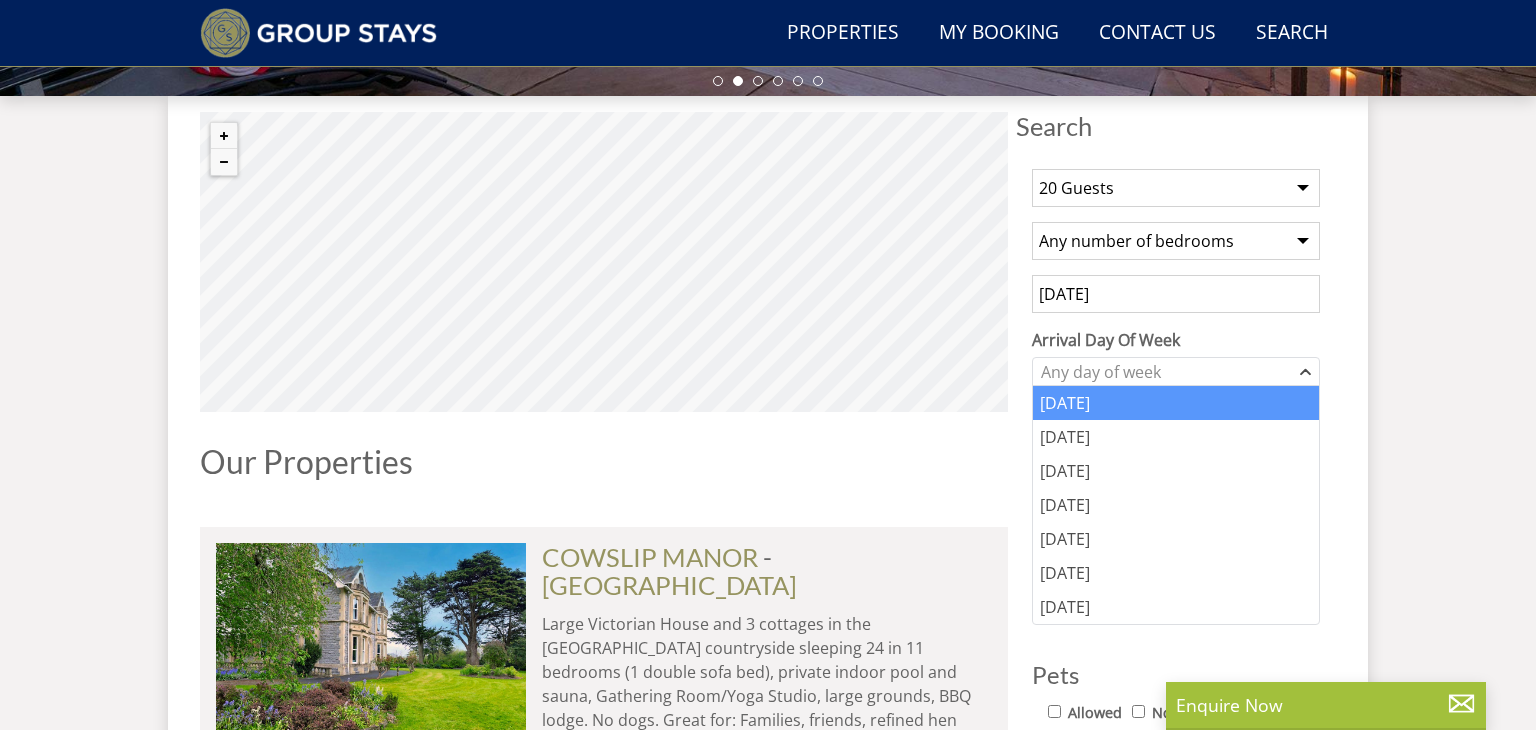 click on "Monday" at bounding box center (1176, 403) 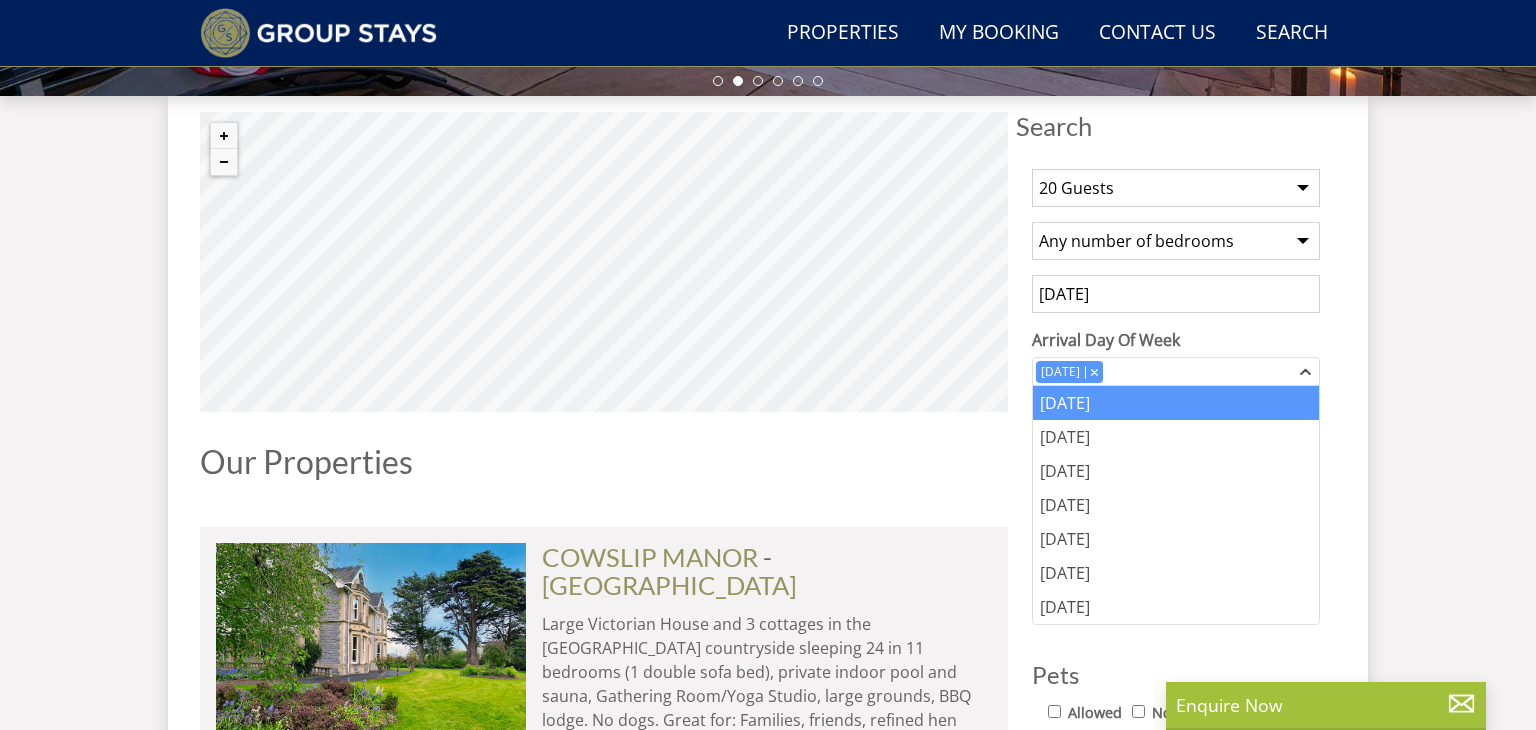 click on "1 Guest
2 Guests
3 Guests
4 Guests
5 Guests
6 Guests
7 Guests
8 Guests
9 Guests
10 Guests
11 Guests
12 Guests
13 Guests
14 Guests
15 Guests
16 Guests
17 Guests
18 Guests
19 Guests
20 Guests
21 Guests
22 Guests
23 Guests
24 Guests
25 Guests
26 Guests
27 Guests
28 Guests
29 Guests
30 Guests
31 Guests
32 Guests
Any number of bedrooms
4 Bedrooms
5 Bedrooms
6 Bedrooms
7 Bedrooms
8 Bedrooms
9 Bedrooms
10 Bedrooms
11 Bedrooms
12 Bedrooms
13 Bedrooms
14 Bedrooms
15 Bedrooms
16 Bedrooms
31/05/2027
Arrival Day Of Week
Monday Tuesday Wednesday Thursday Friday Saturday Sunday Monday
Price" at bounding box center [1176, 502] 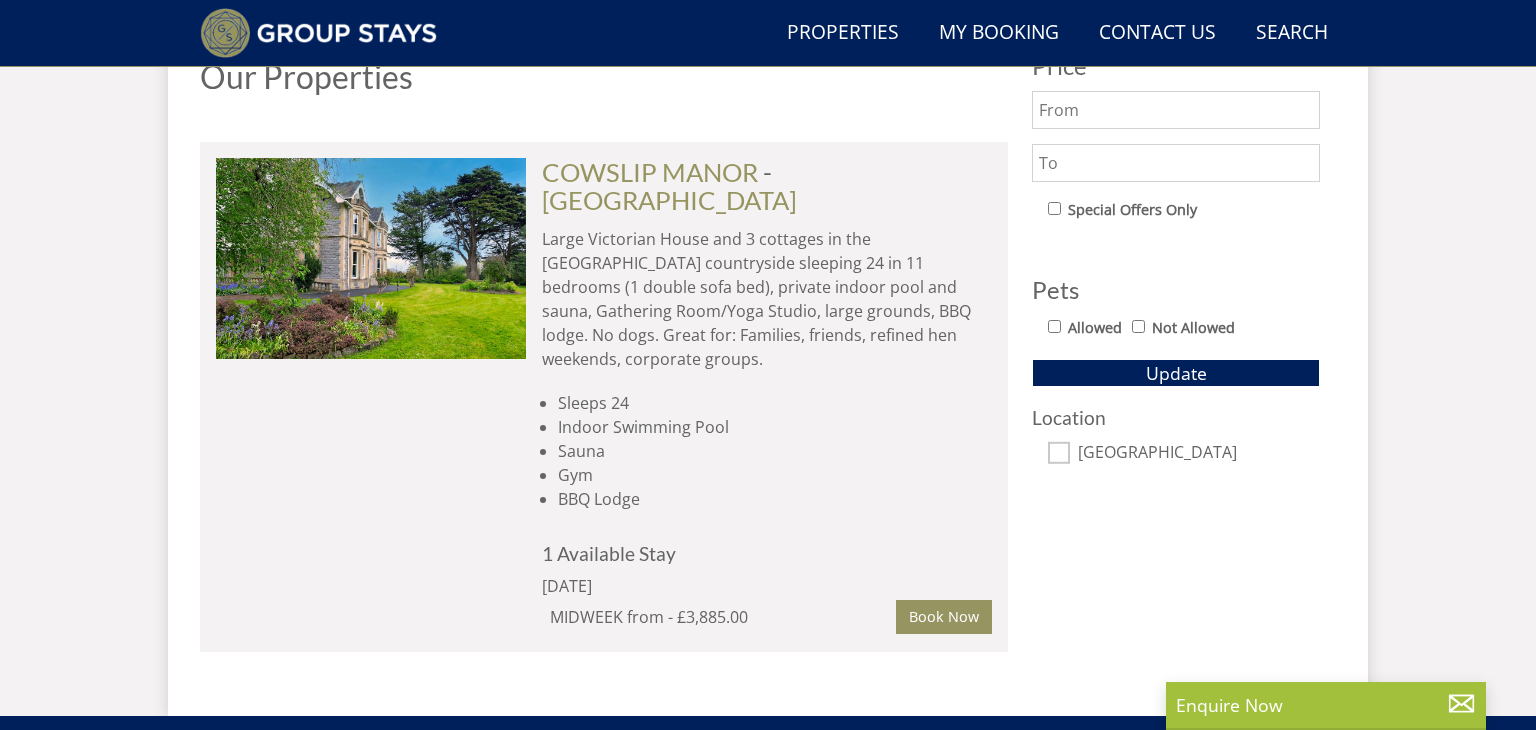 scroll, scrollTop: 1104, scrollLeft: 0, axis: vertical 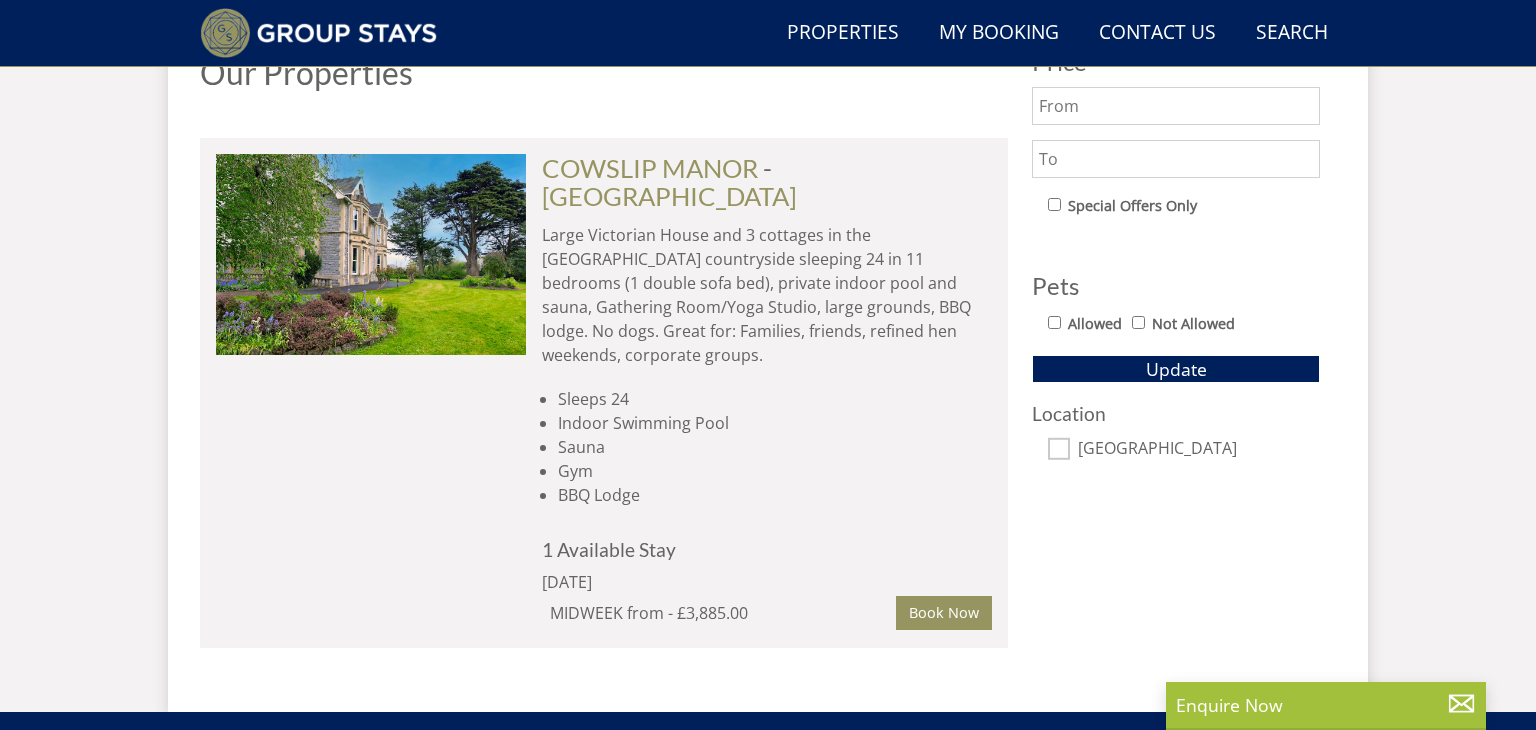 click on "Allowed" at bounding box center [1054, 322] 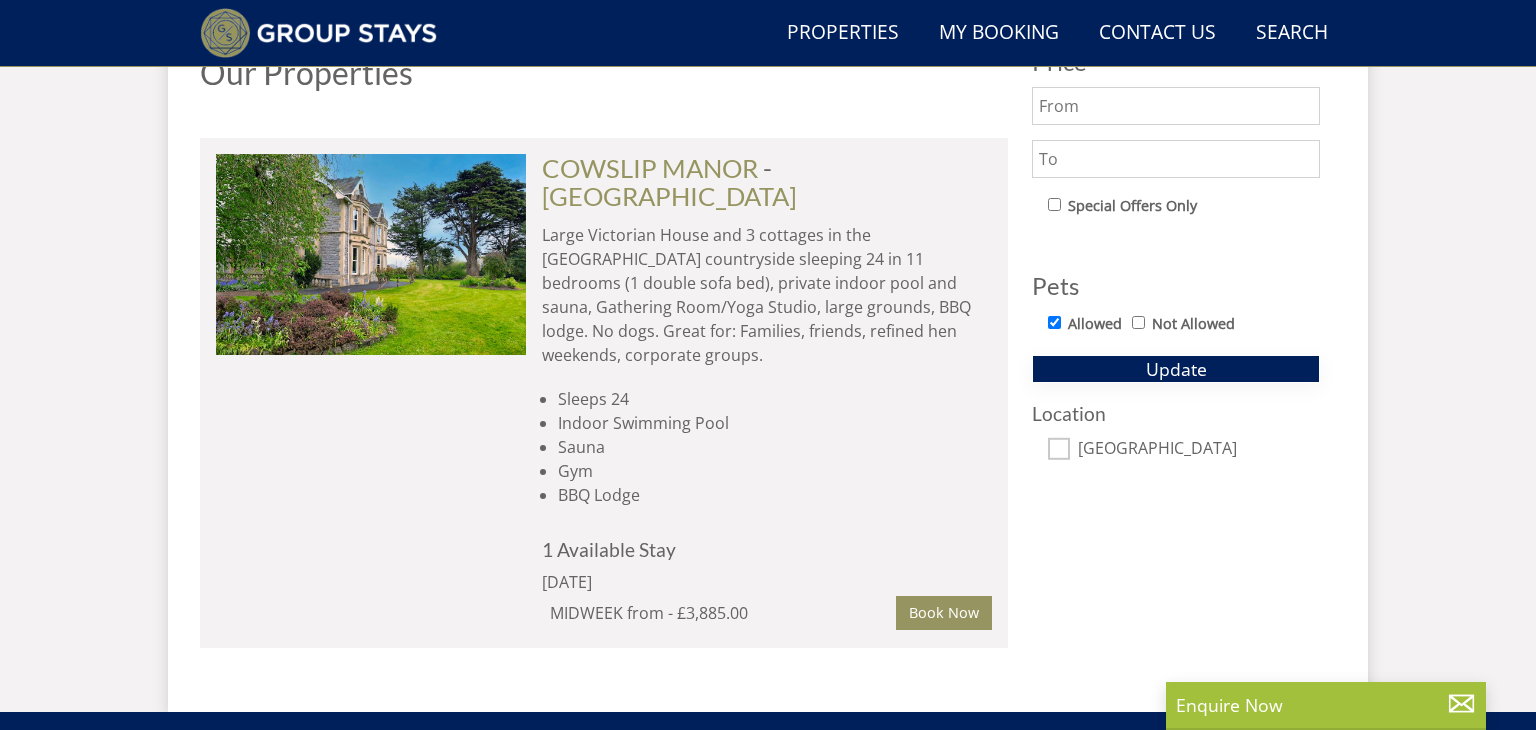 click on "Update" at bounding box center [1176, 369] 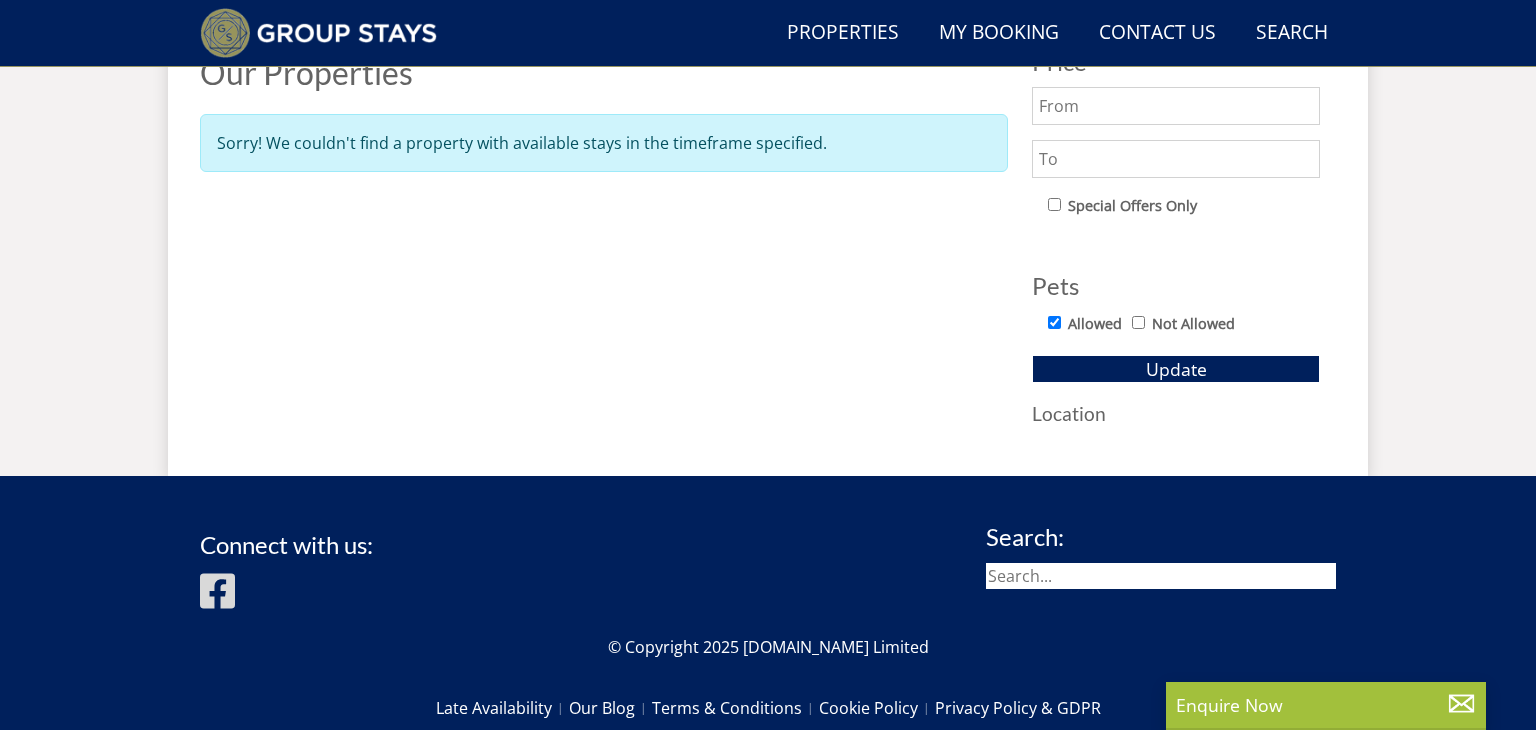 click on "Allowed
Not Allowed" at bounding box center [1184, 325] 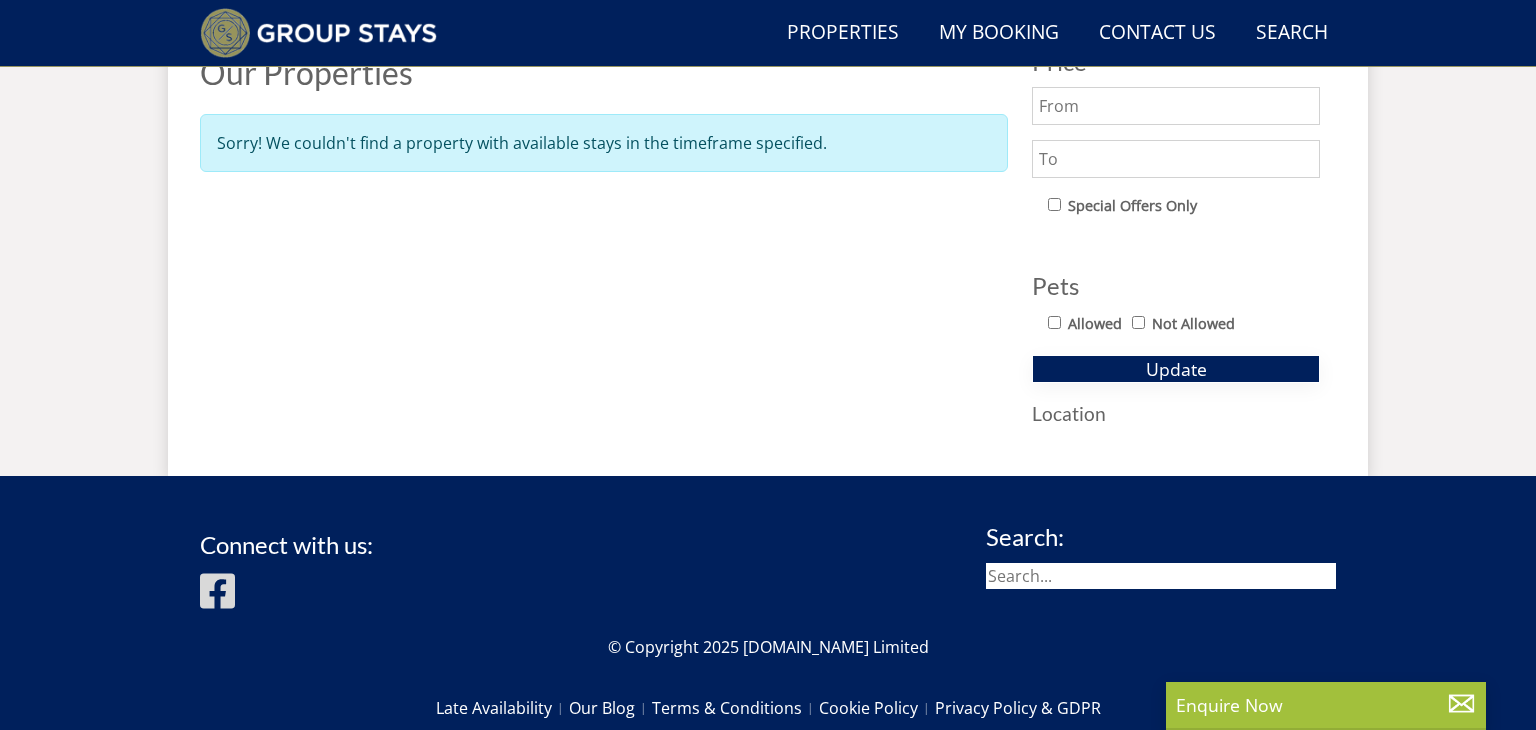 click on "Update" at bounding box center (1176, 369) 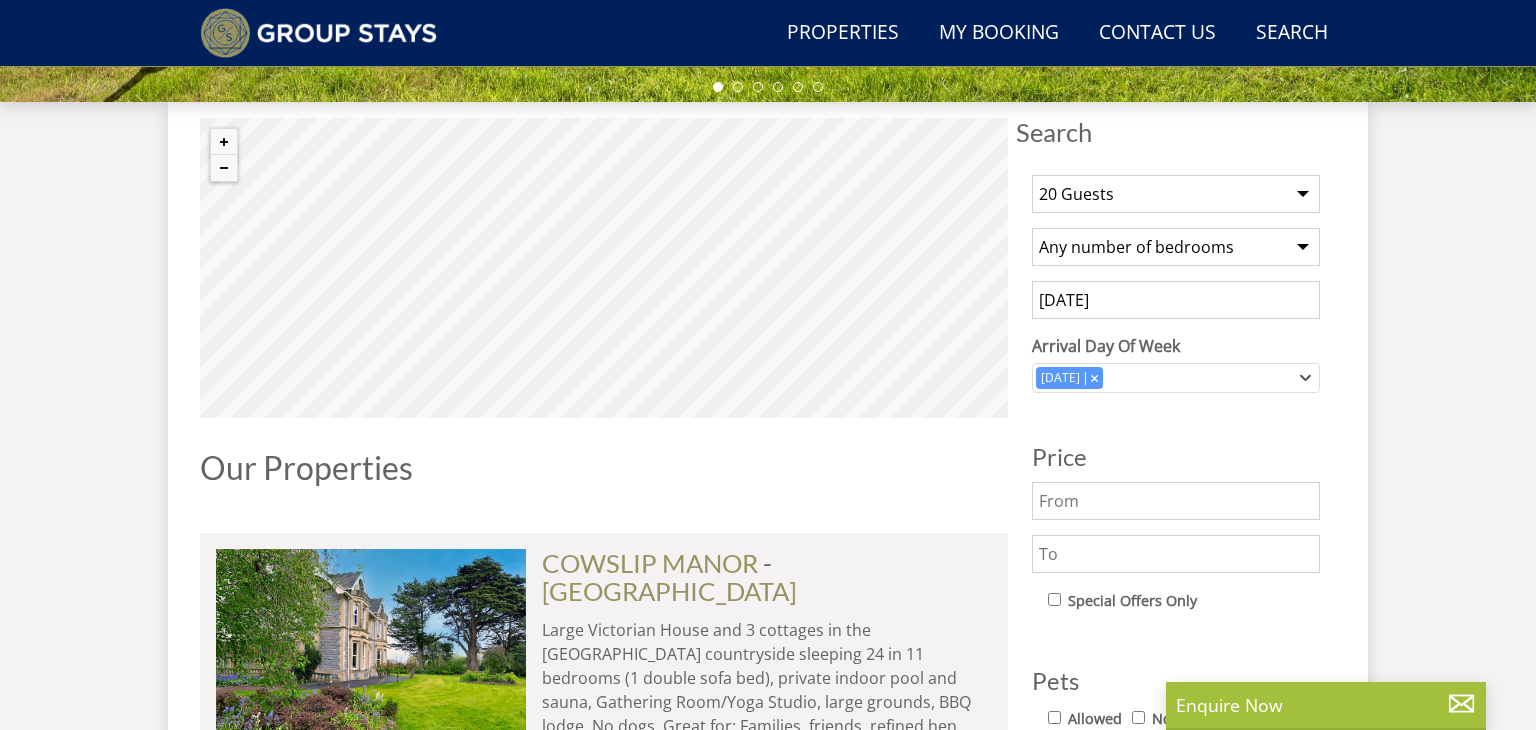 scroll, scrollTop: 708, scrollLeft: 0, axis: vertical 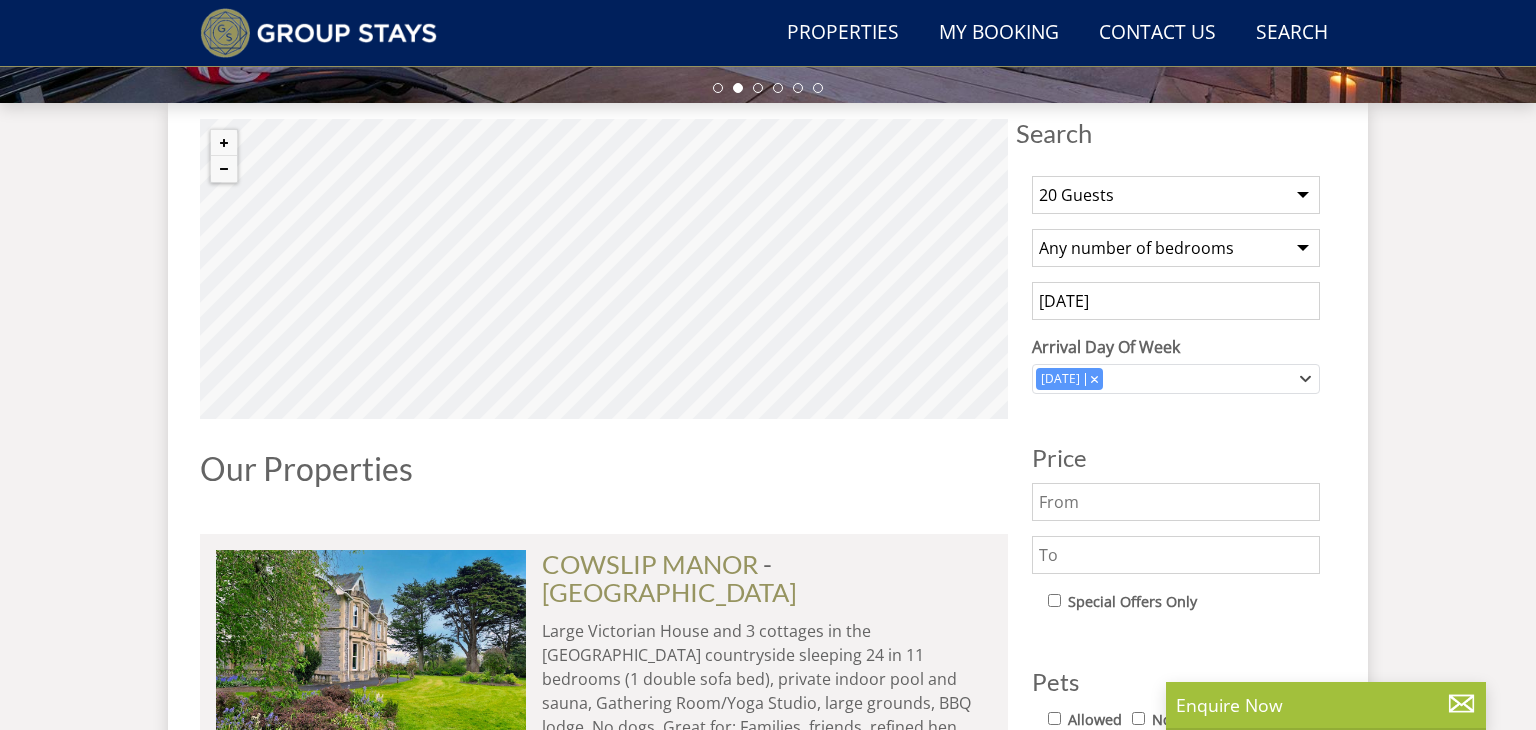 click on "31/05/2027" at bounding box center [1176, 301] 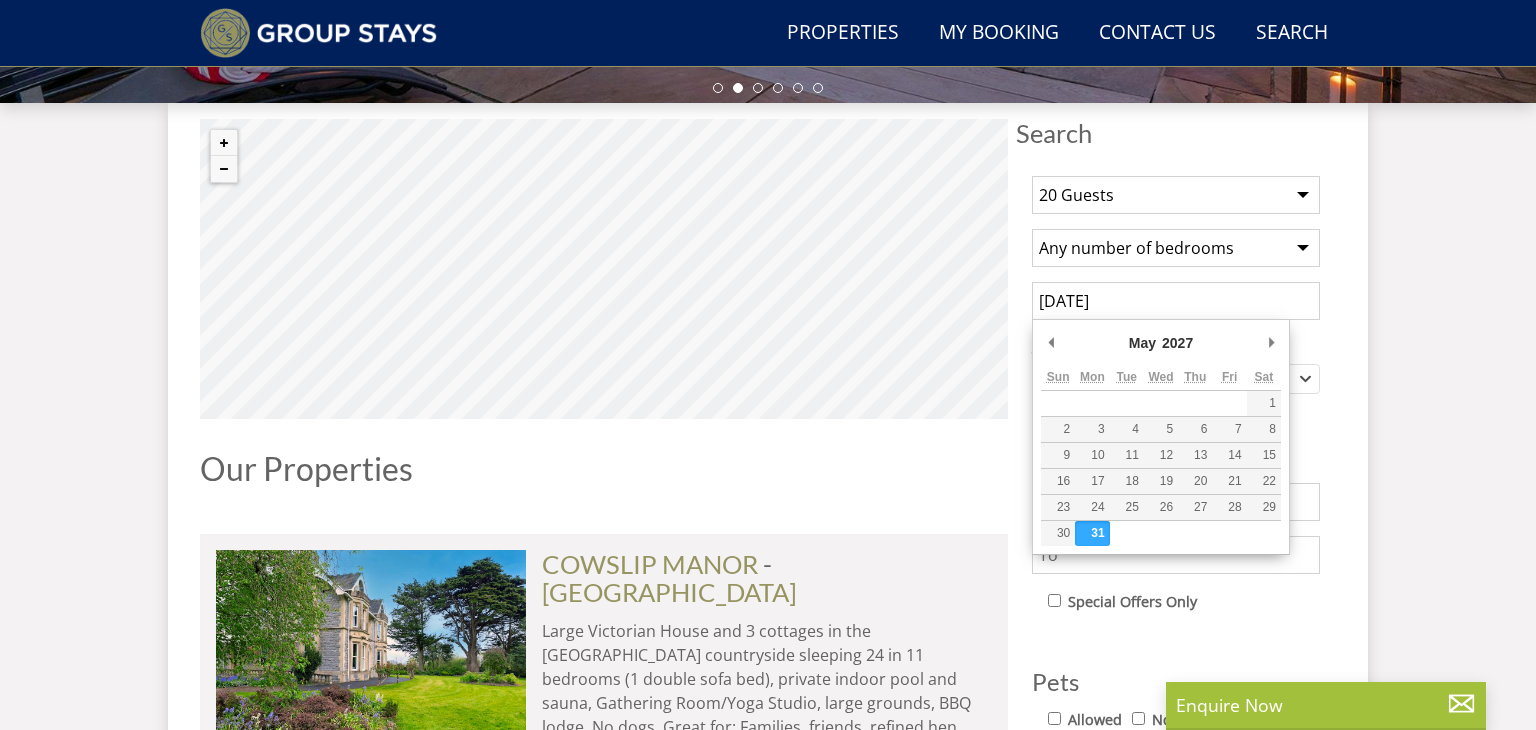 click on "Any number of bedrooms
4 Bedrooms
5 Bedrooms
6 Bedrooms
7 Bedrooms
8 Bedrooms
9 Bedrooms
10 Bedrooms
11 Bedrooms
12 Bedrooms
13 Bedrooms
14 Bedrooms
15 Bedrooms
16 Bedrooms" at bounding box center [1176, 248] 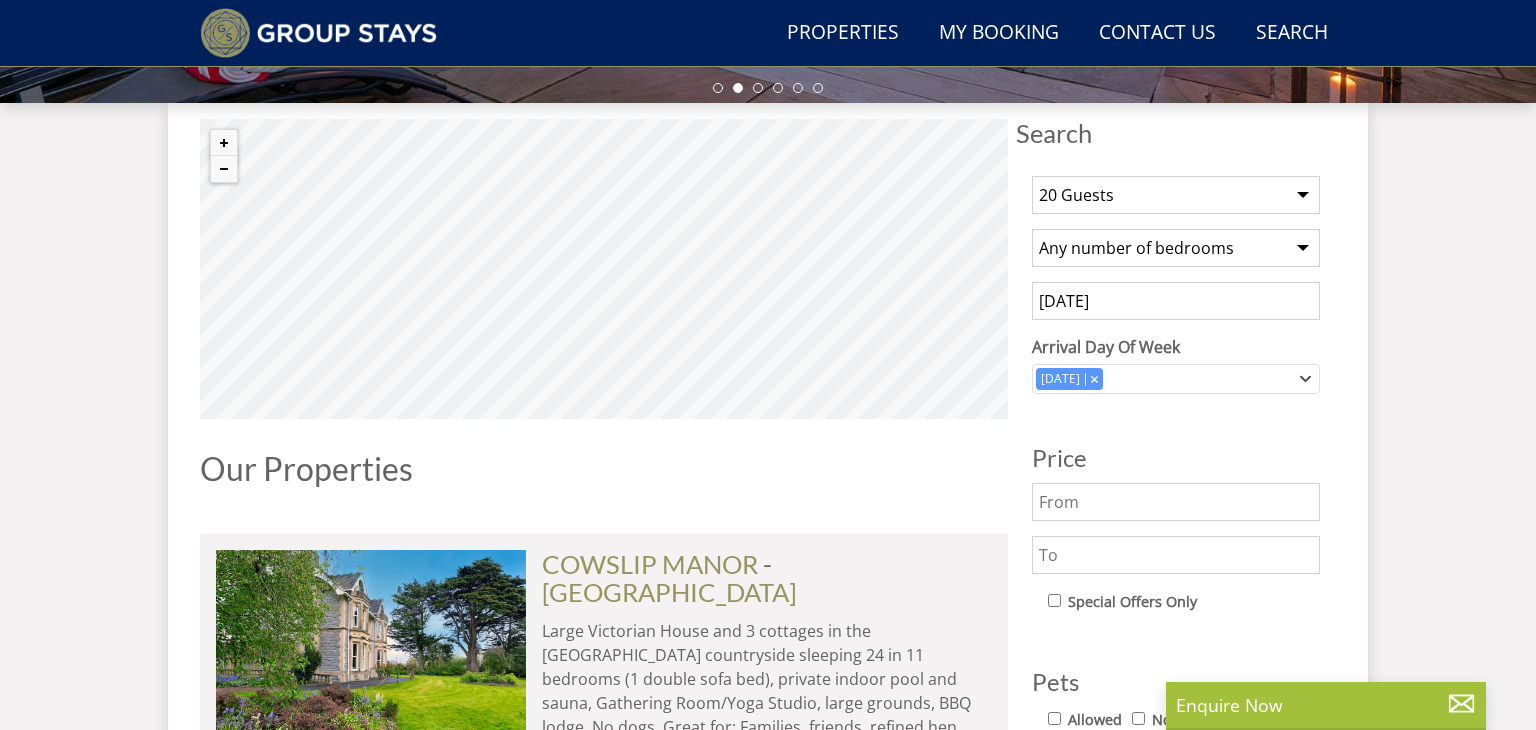 click on "Search
Menu
Properties
My Booking
Contact Us  01823 662231
Search  Check Availability
Guests
1
2
3
4
5
6
7
8
9
10
11
12
13
14
15
16
17
18
19
20
21
22
23
24
25
26
27
28
29
30
31
32
33
34
35
36
37
38
39
40
41
42
43
44
45
46
47
48
49
50
Date
31/05/2027
Search" at bounding box center [768, 222] 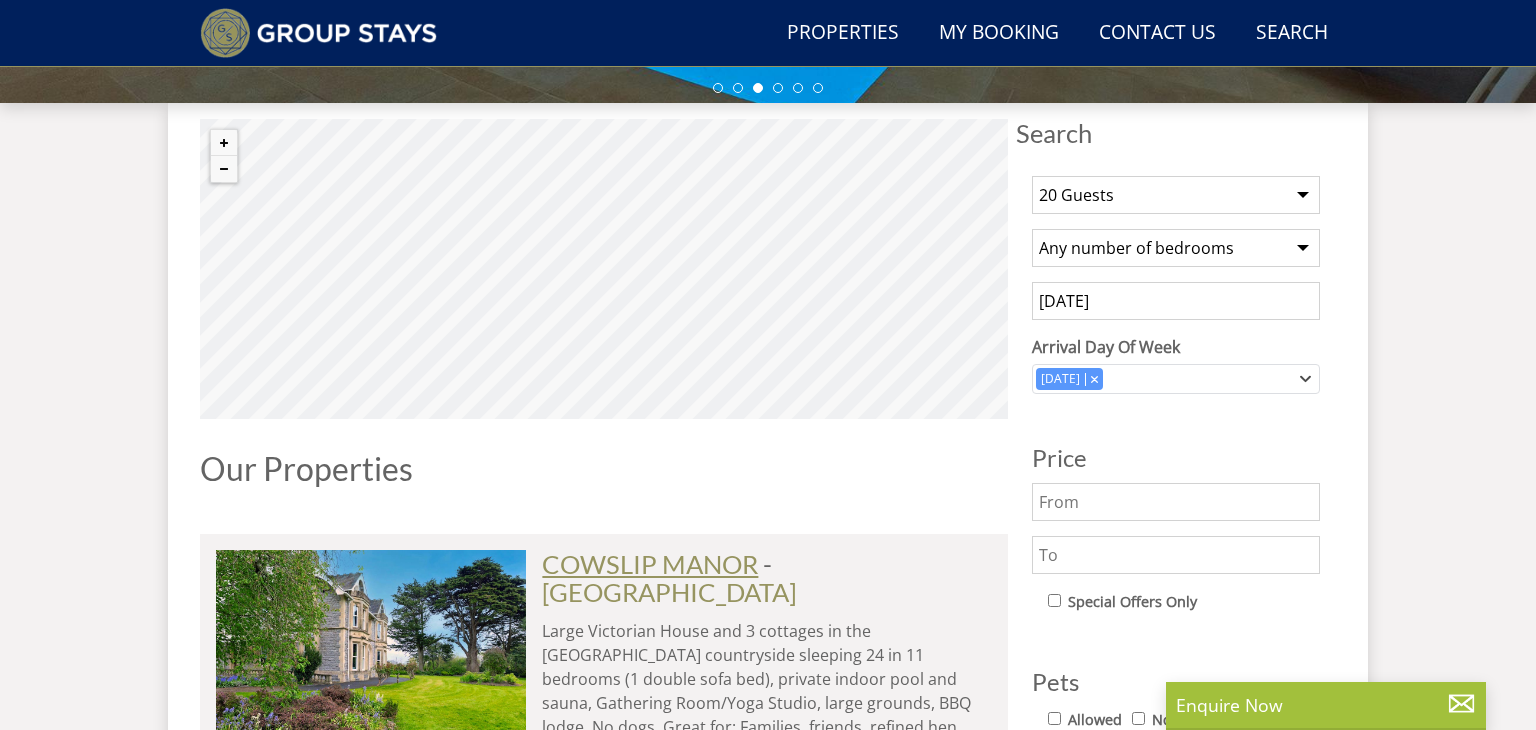 click on "COWSLIP MANOR" at bounding box center [650, 564] 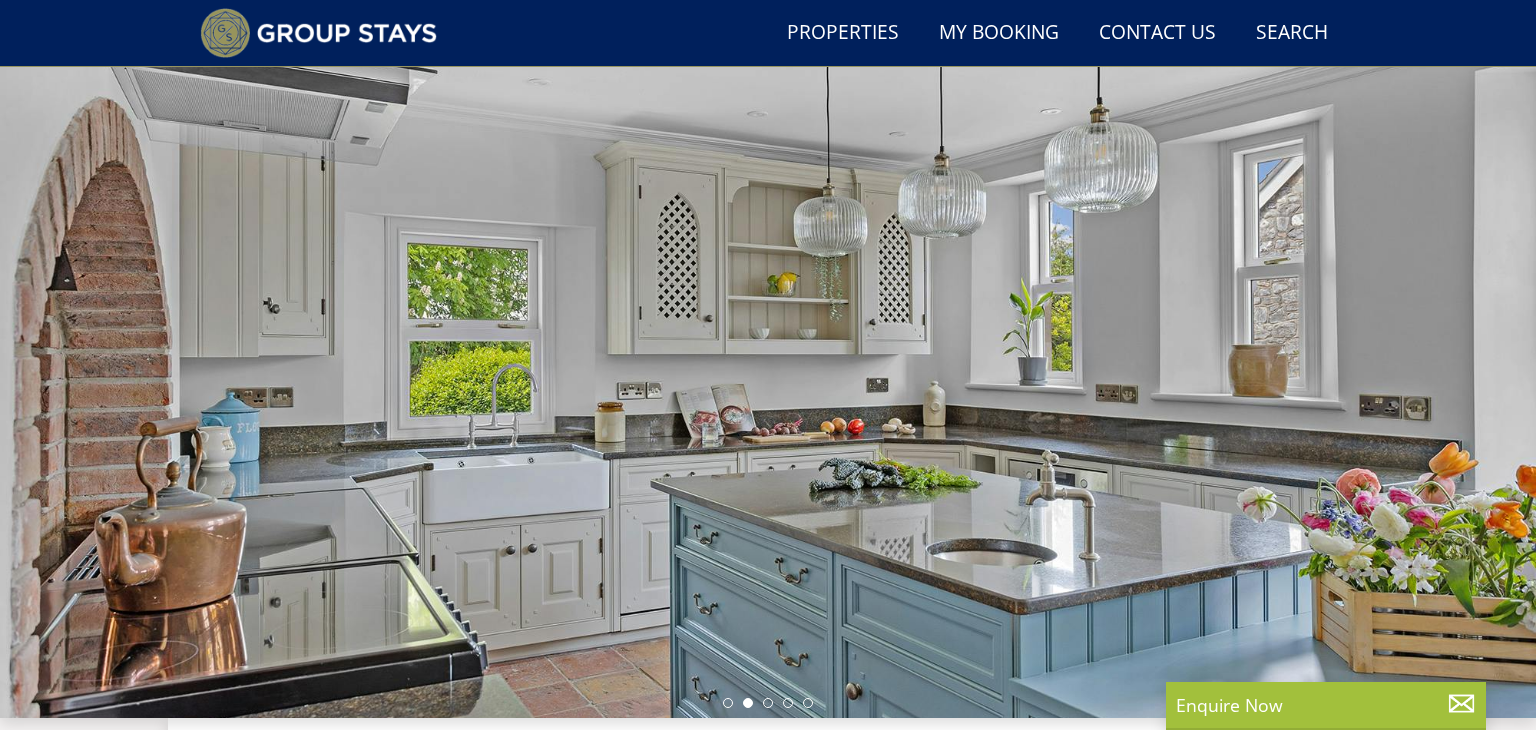 scroll, scrollTop: 92, scrollLeft: 0, axis: vertical 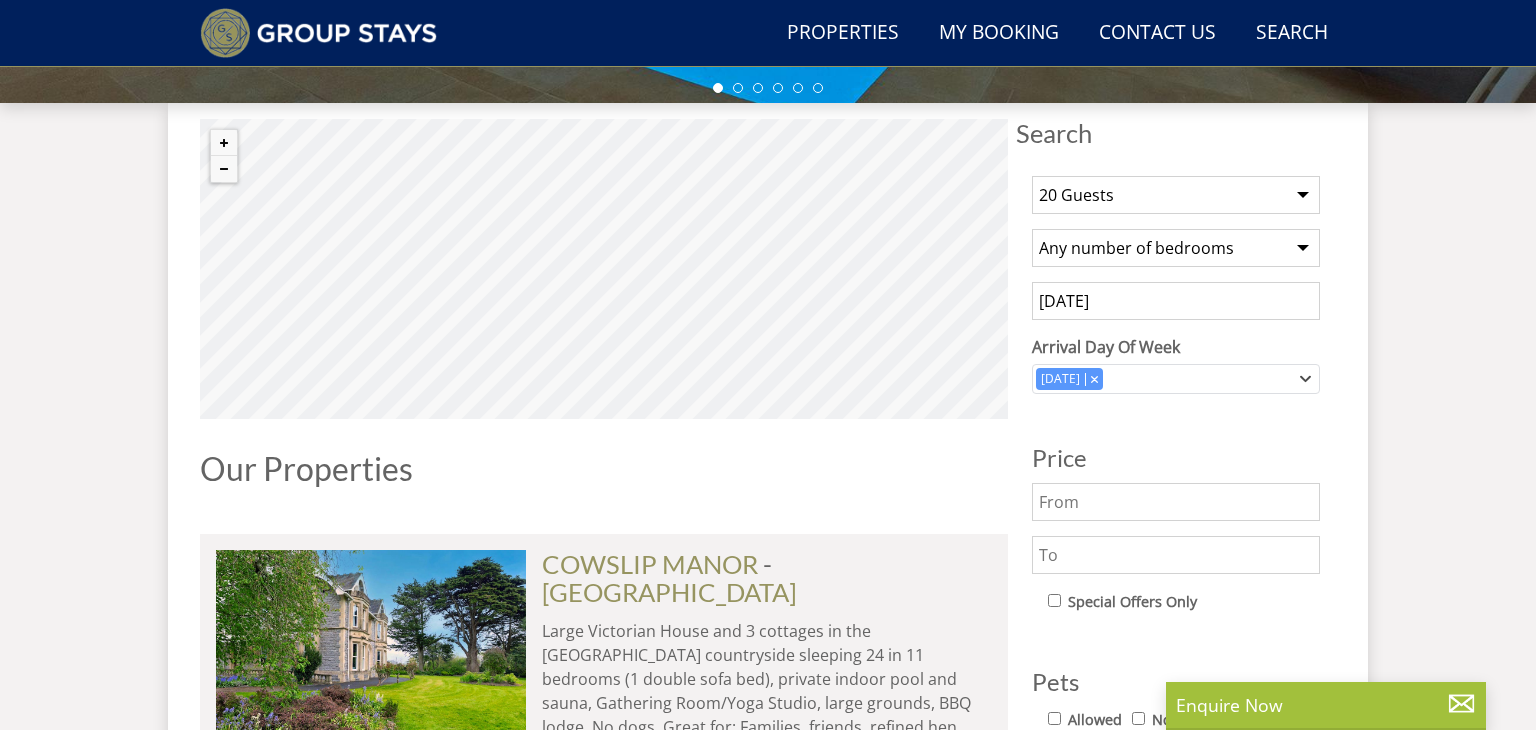 select on "20" 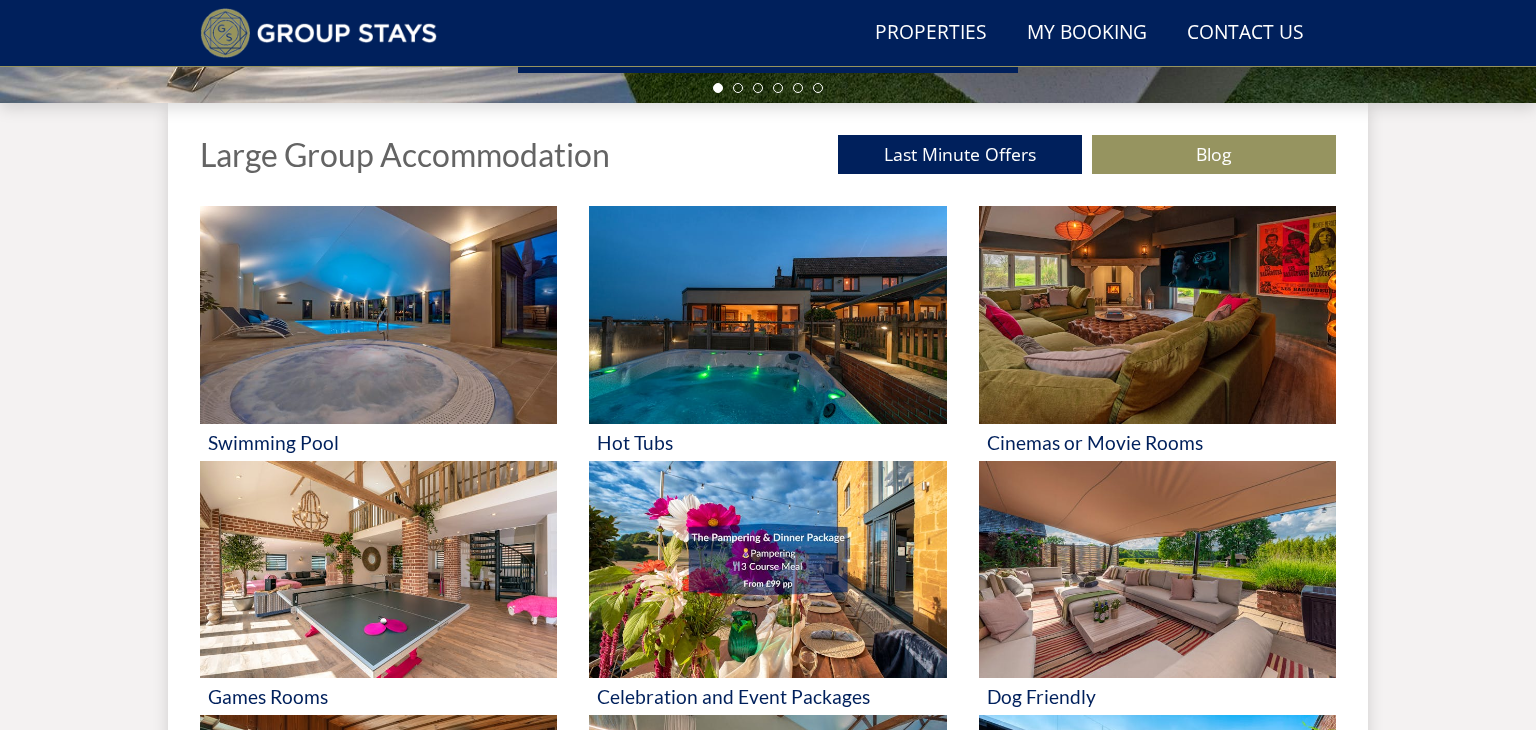 scroll, scrollTop: 625, scrollLeft: 0, axis: vertical 